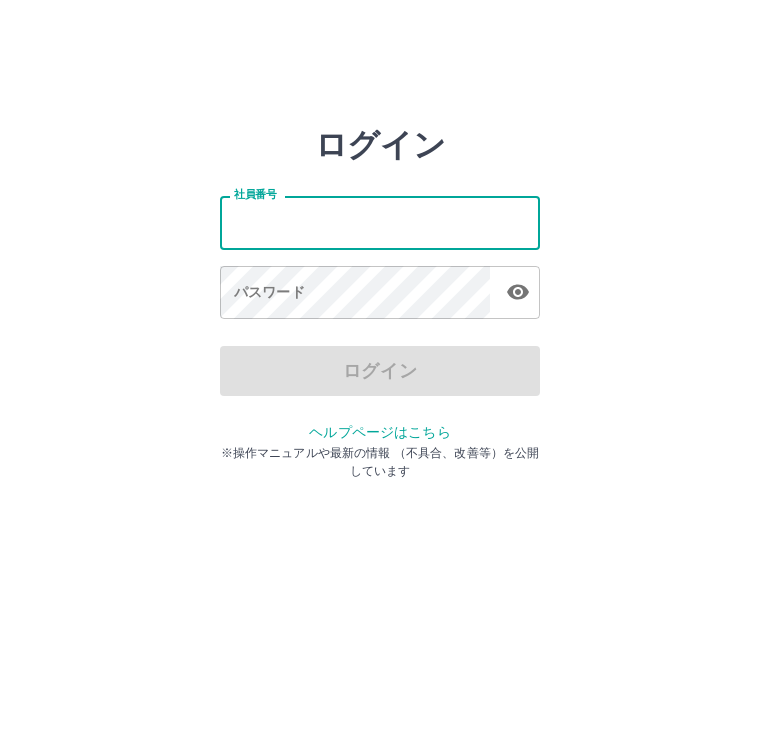 scroll, scrollTop: 0, scrollLeft: 0, axis: both 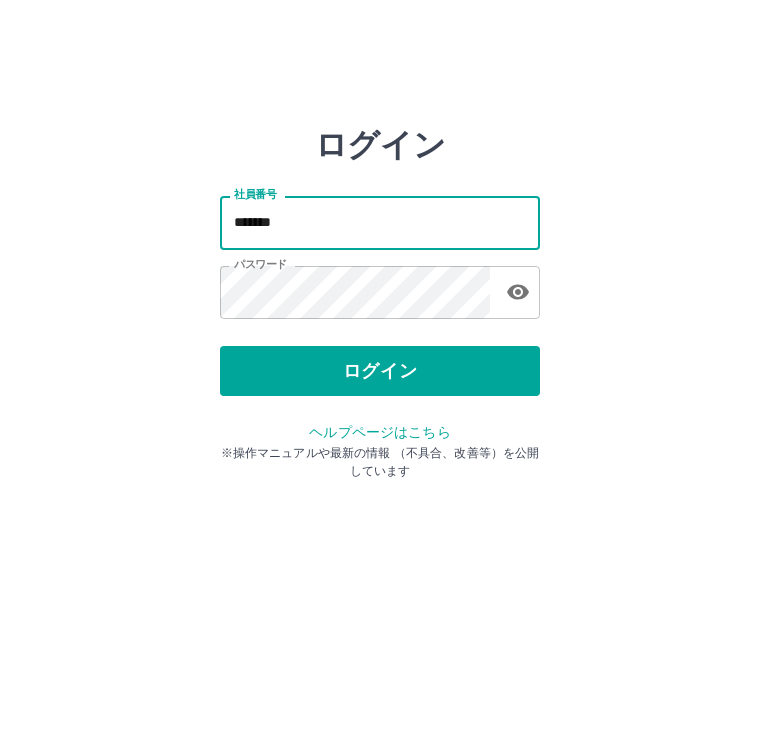 click on "*******" at bounding box center (380, 222) 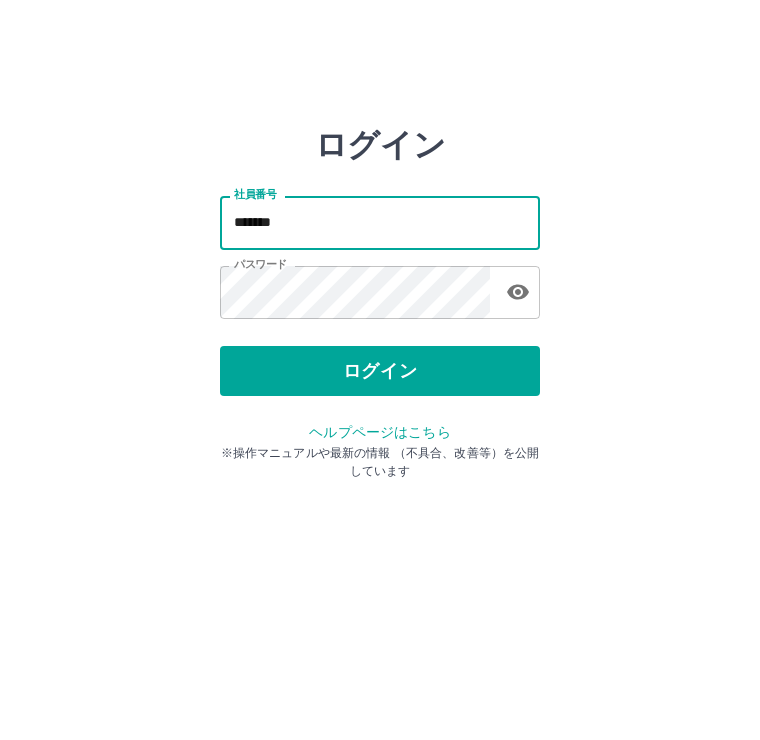 type on "*******" 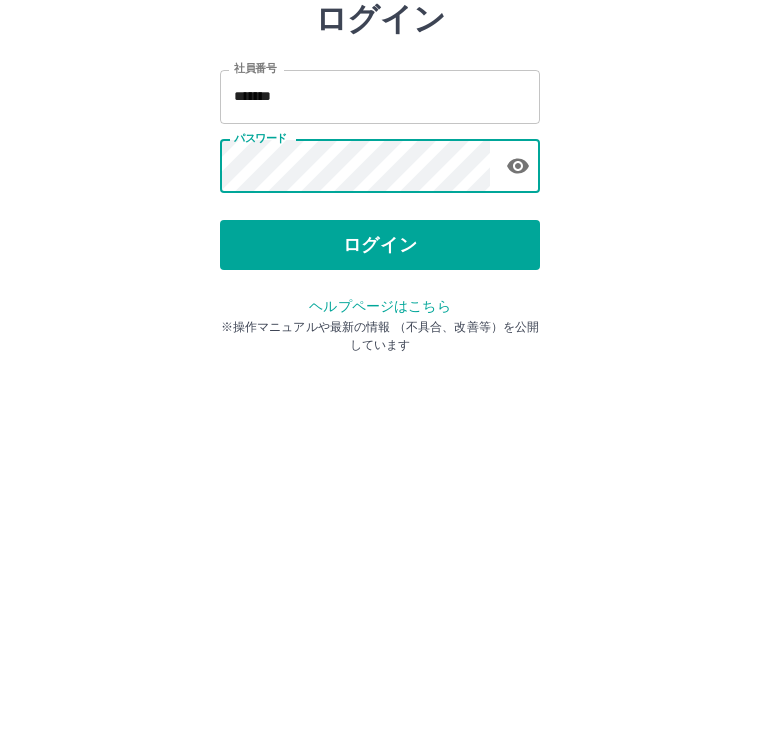 click on "ログイン" at bounding box center (380, 371) 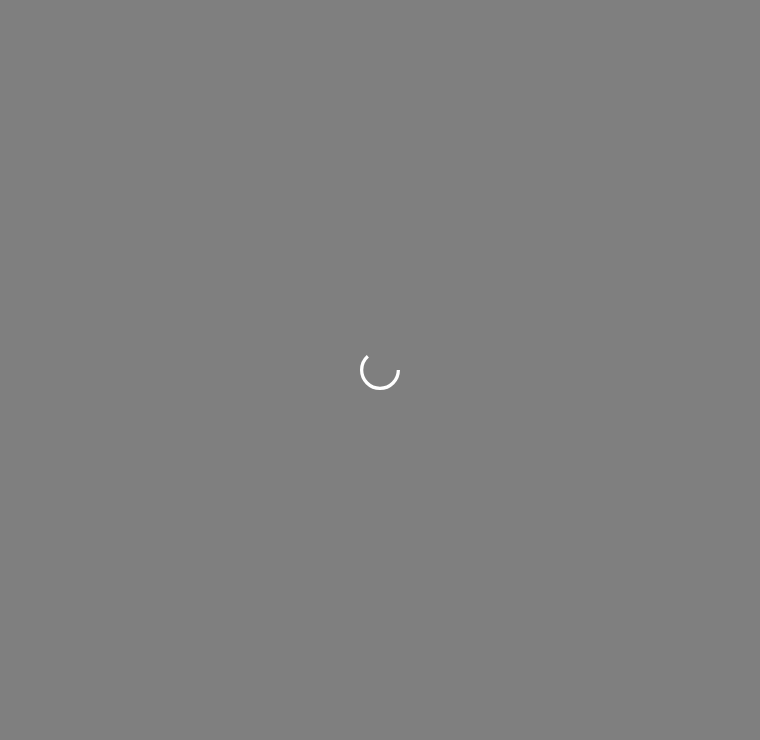 scroll, scrollTop: 0, scrollLeft: 0, axis: both 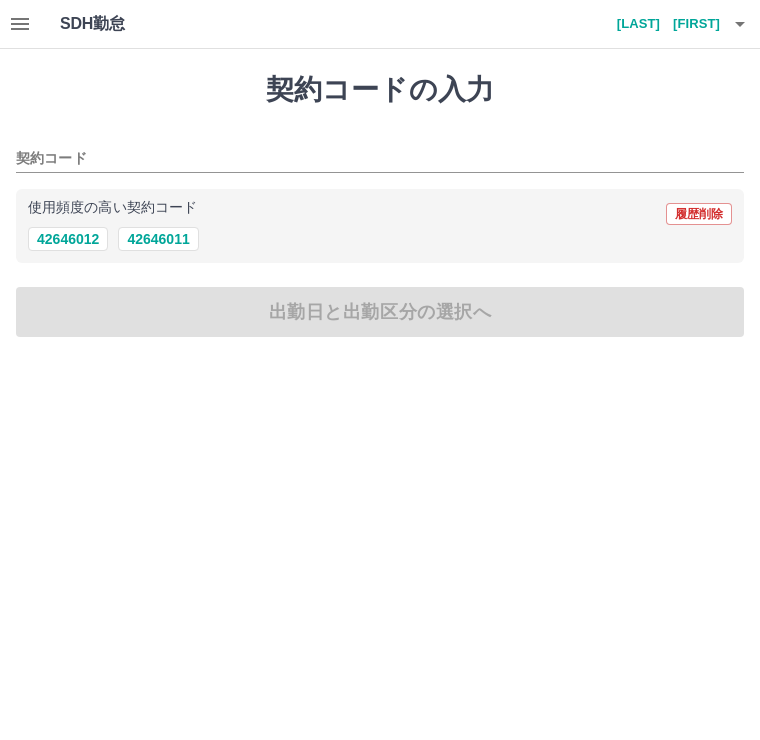 click on "42646012" at bounding box center (68, 239) 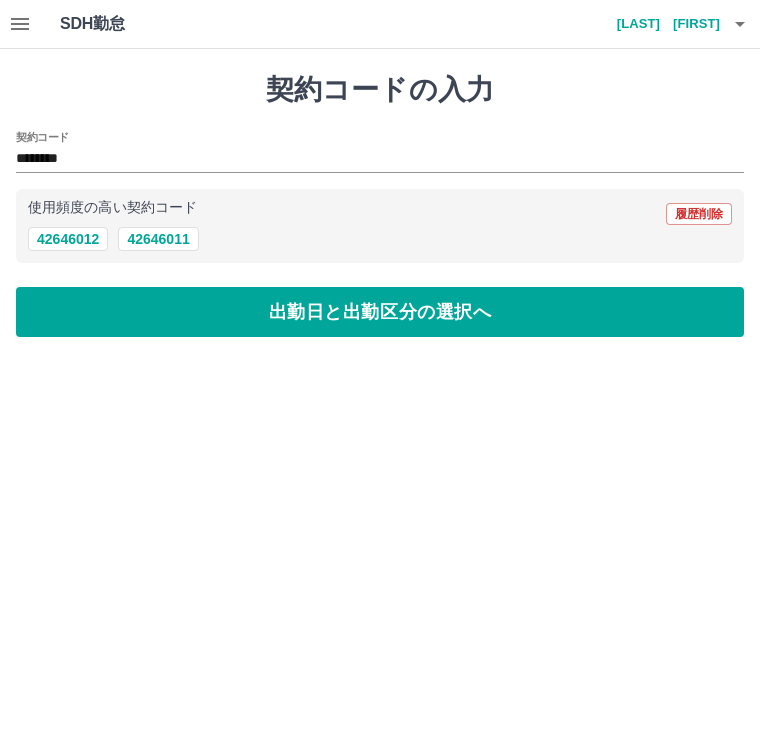 click on "出勤日と出勤区分の選択へ" at bounding box center [380, 312] 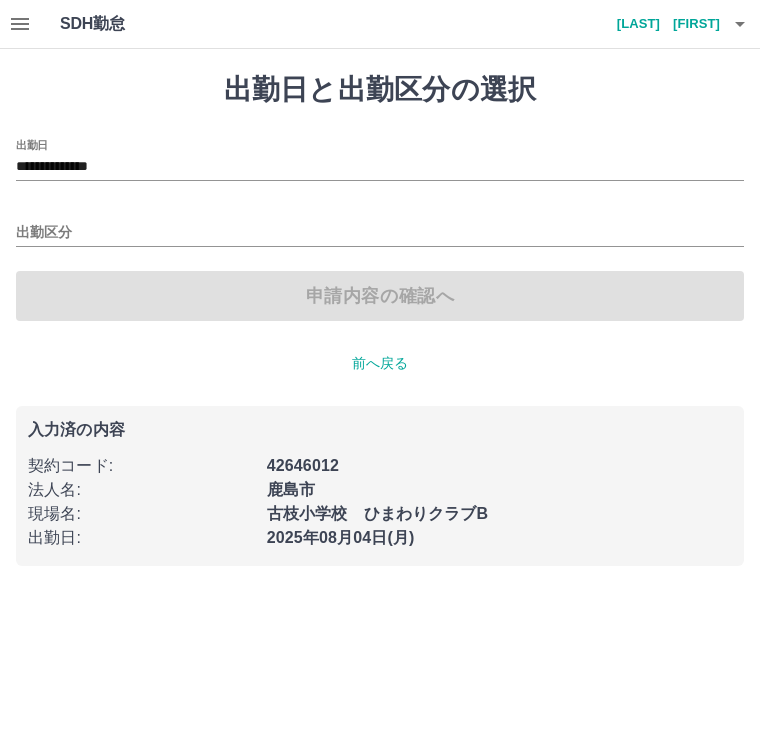 click on "出勤区分" at bounding box center [380, 233] 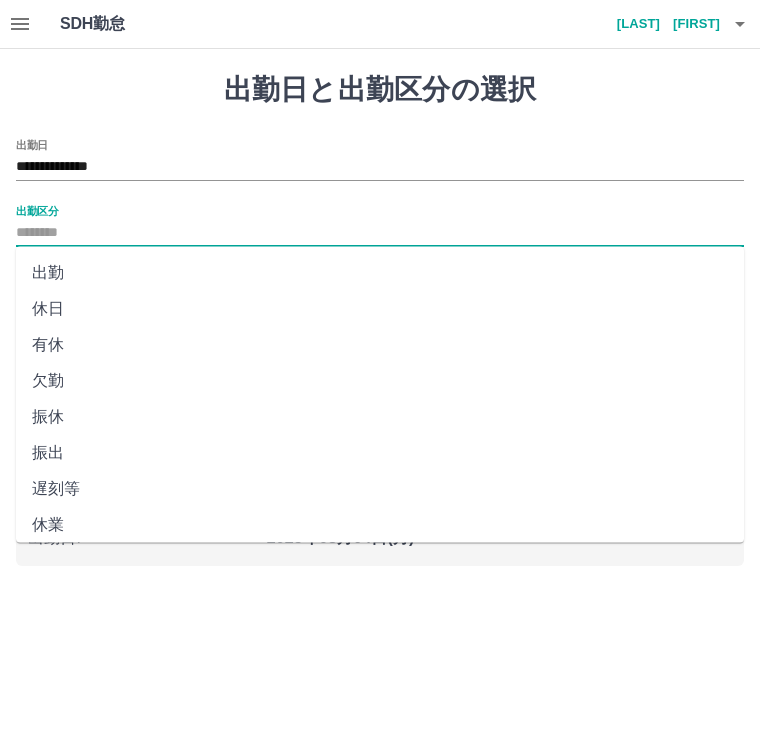 click on "出勤" at bounding box center (380, 273) 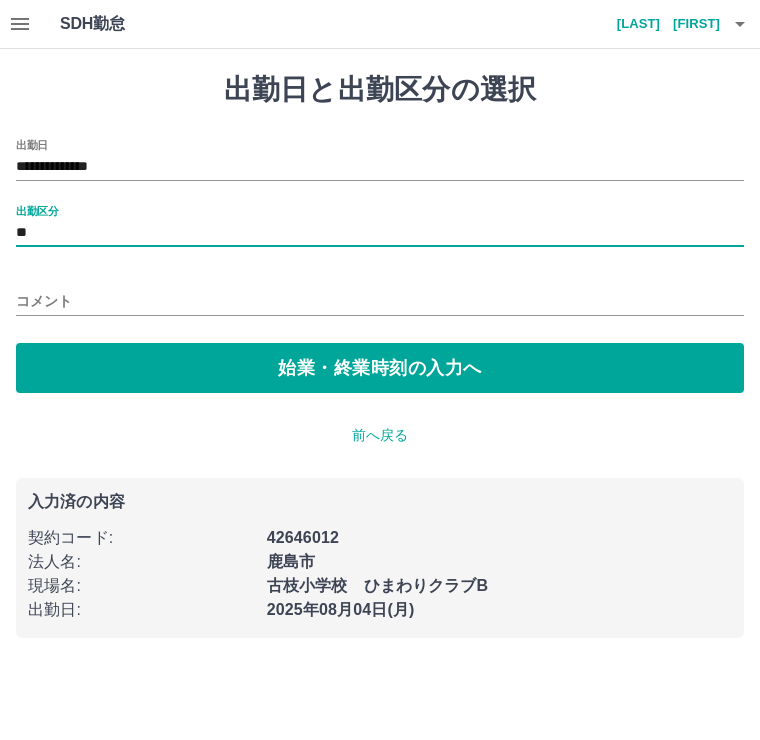 click on "始業・終業時刻の入力へ" at bounding box center [380, 368] 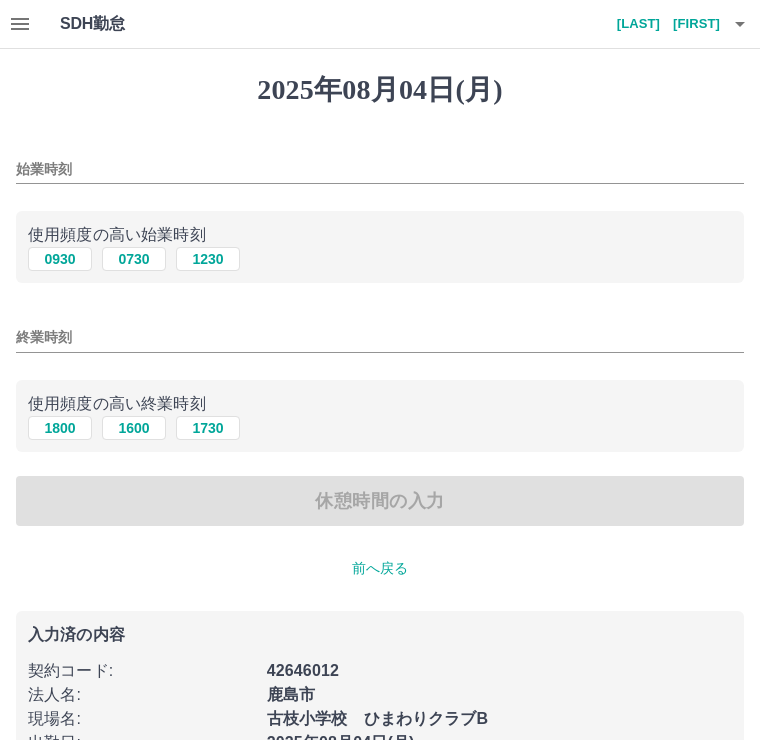click on "0730" at bounding box center (134, 259) 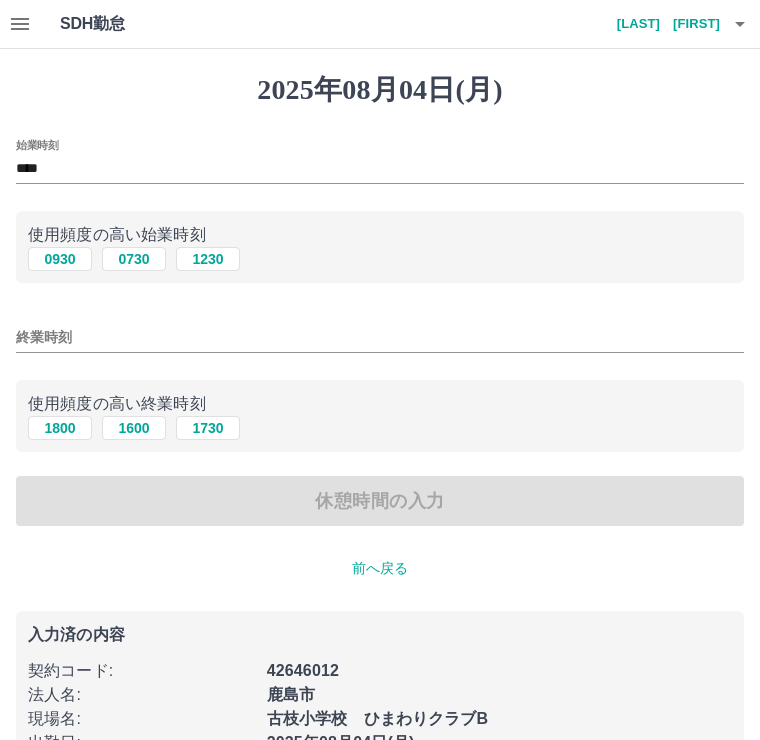 click on "終業時刻" at bounding box center [380, 337] 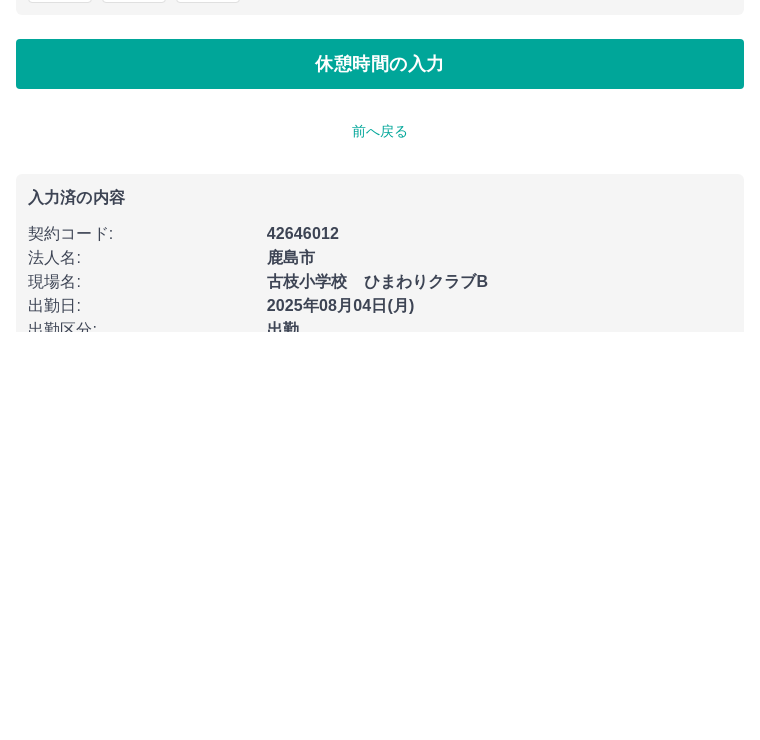 scroll, scrollTop: 52, scrollLeft: 0, axis: vertical 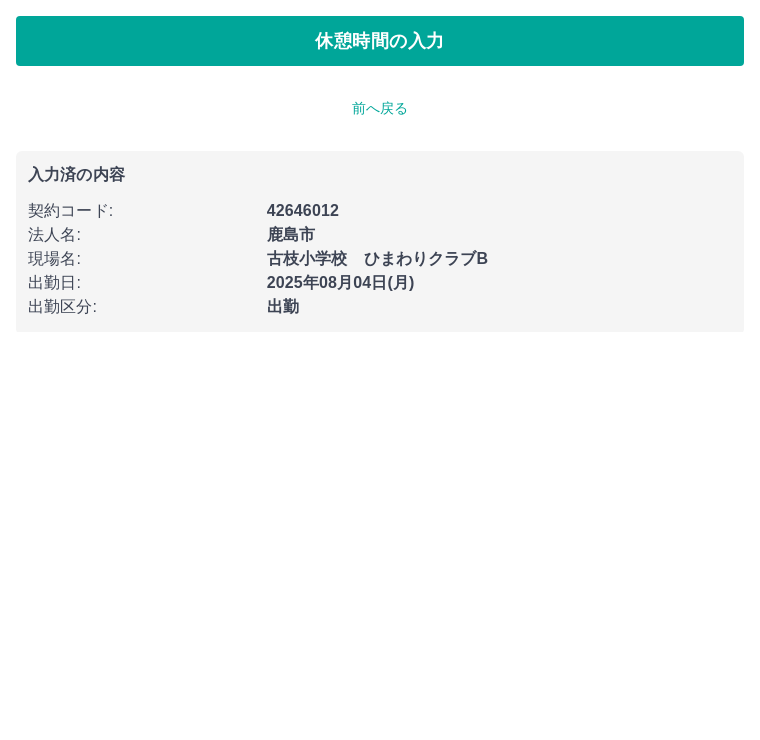 type on "****" 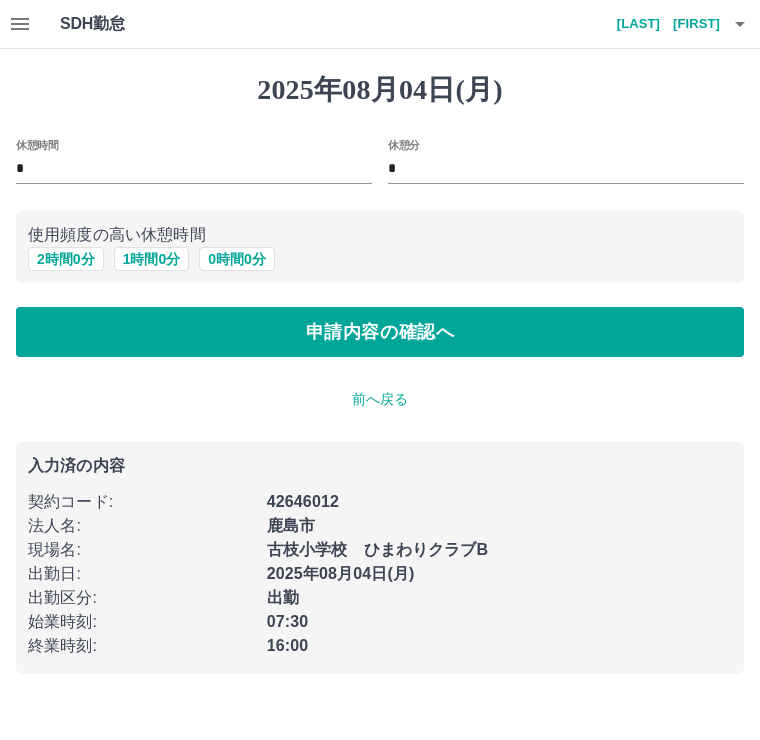 click on "*" at bounding box center [194, 169] 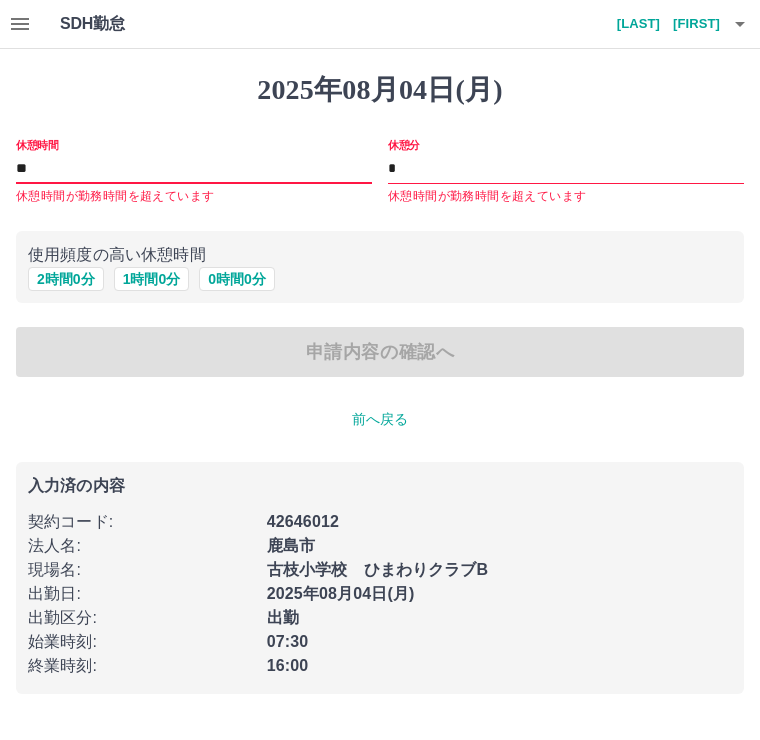 type on "**" 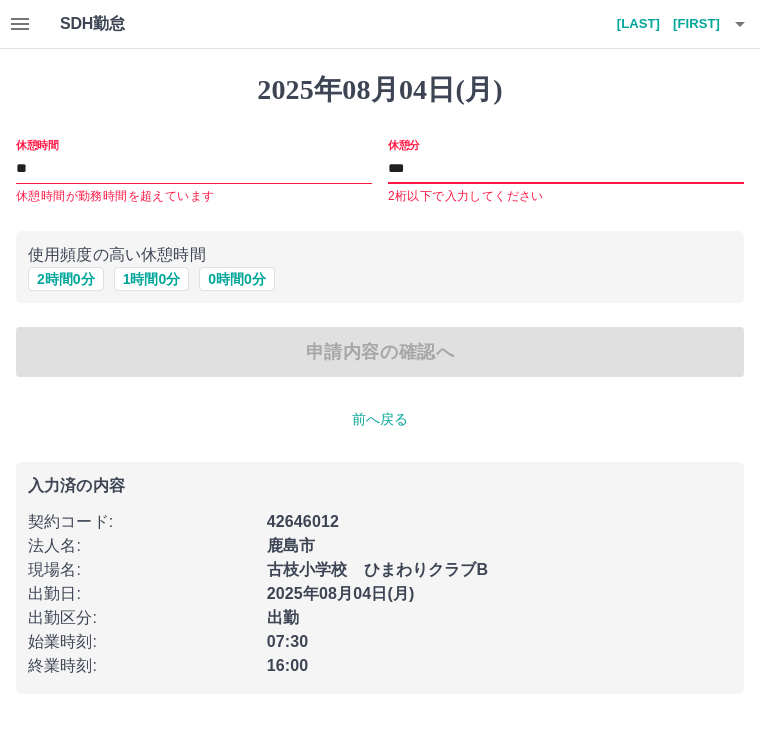 type on "***" 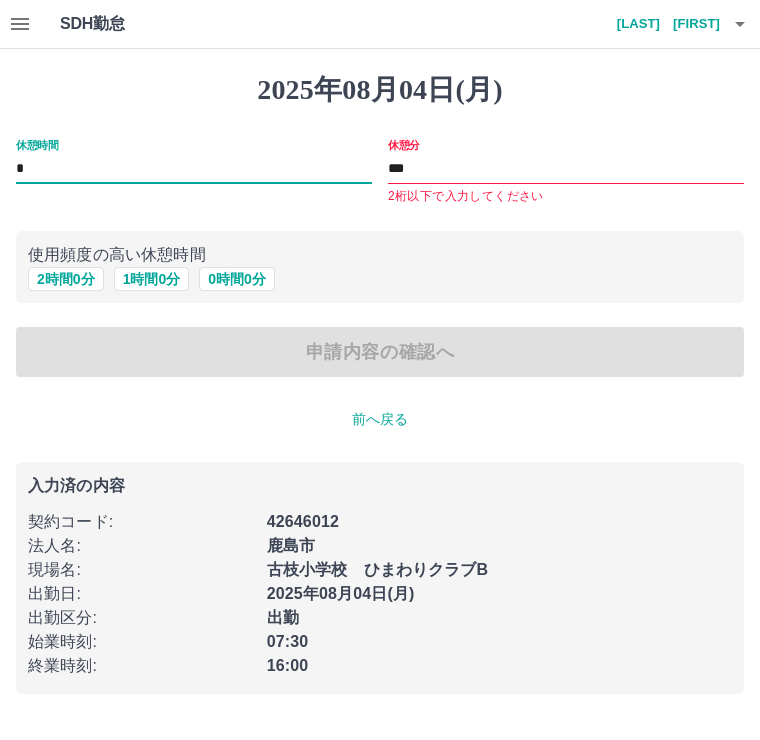 type on "*" 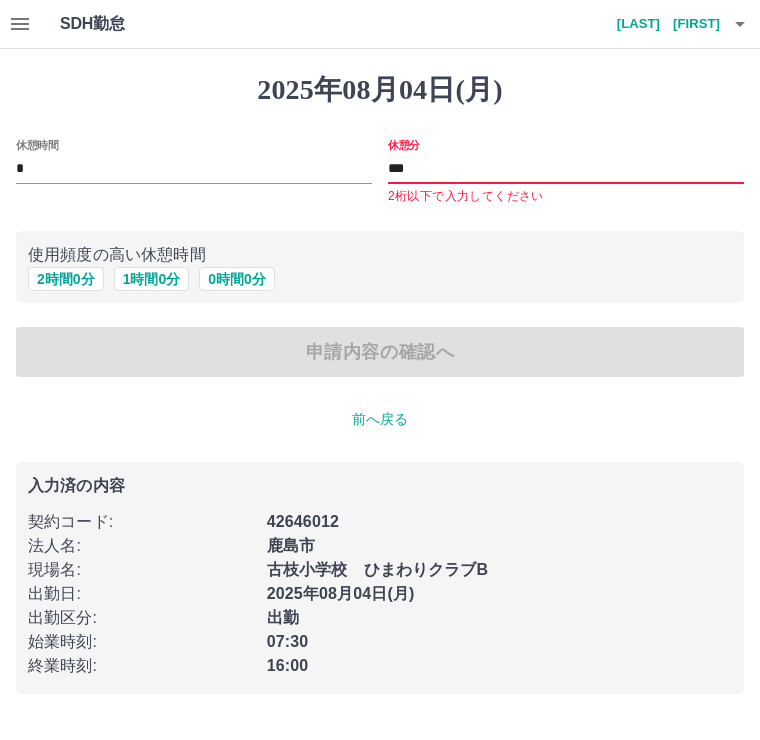 type on "**" 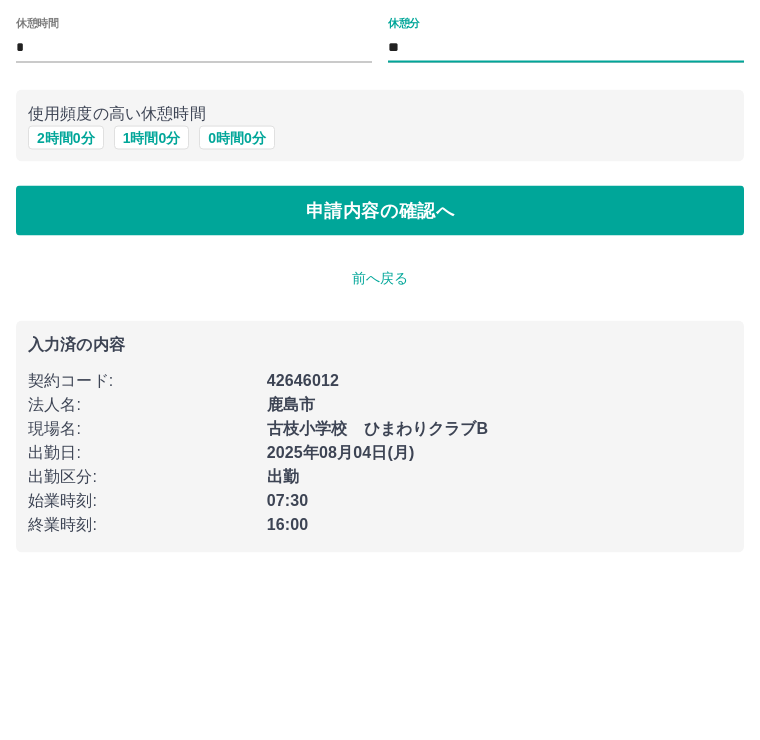 click on "前へ戻る" at bounding box center [380, 399] 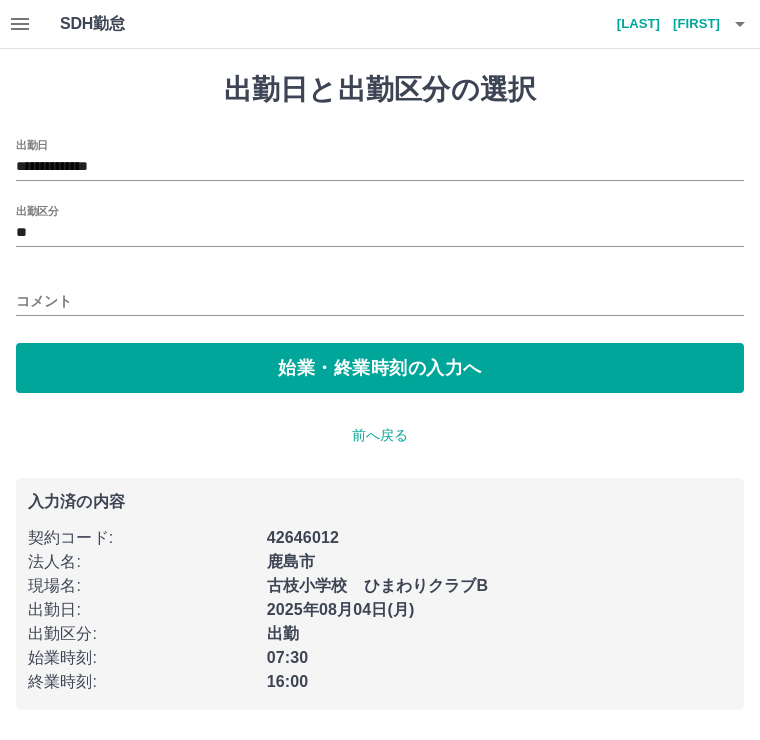 click on "**********" at bounding box center (380, 167) 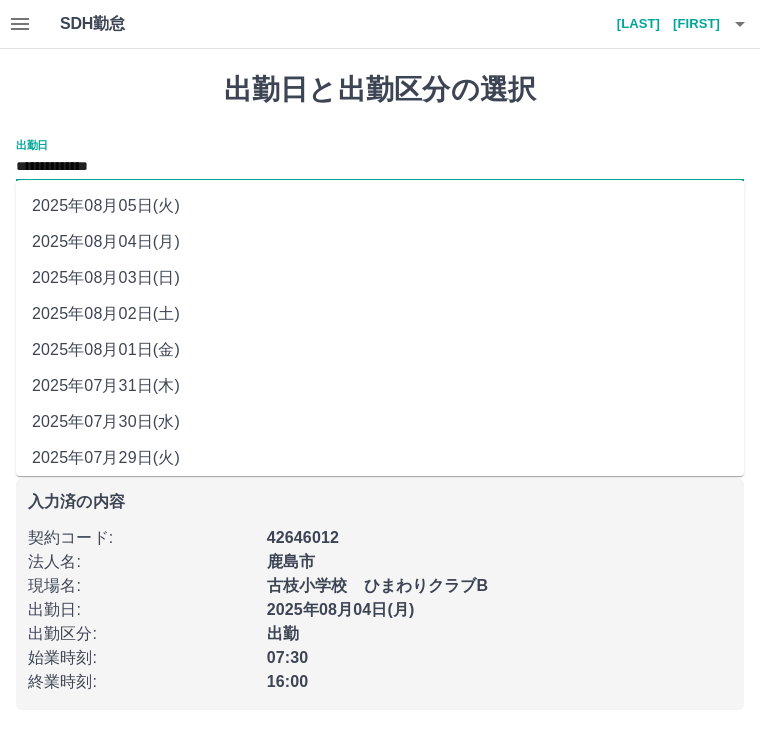 click on "2025年08月02日(土)" at bounding box center (380, 314) 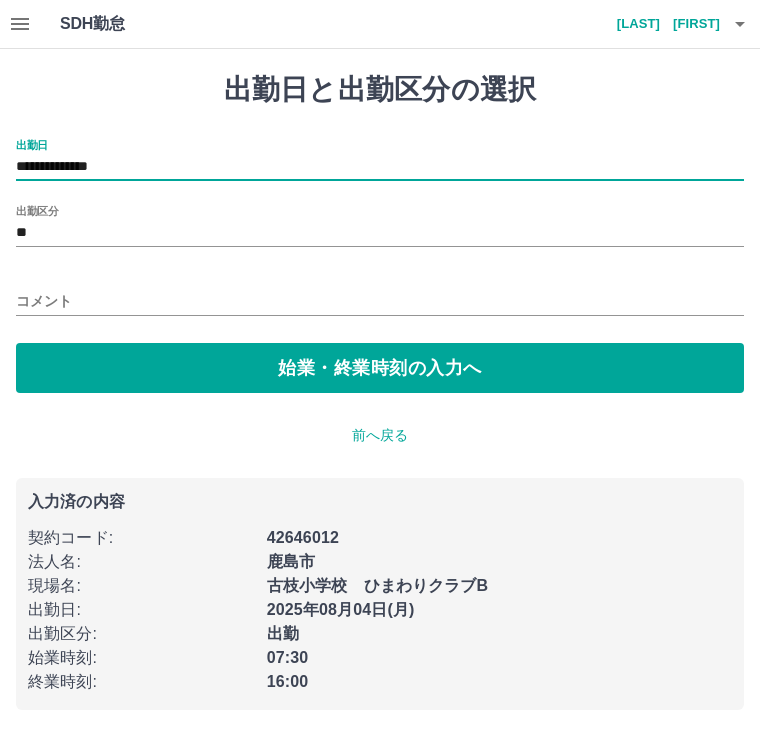 click on "**" at bounding box center (380, 233) 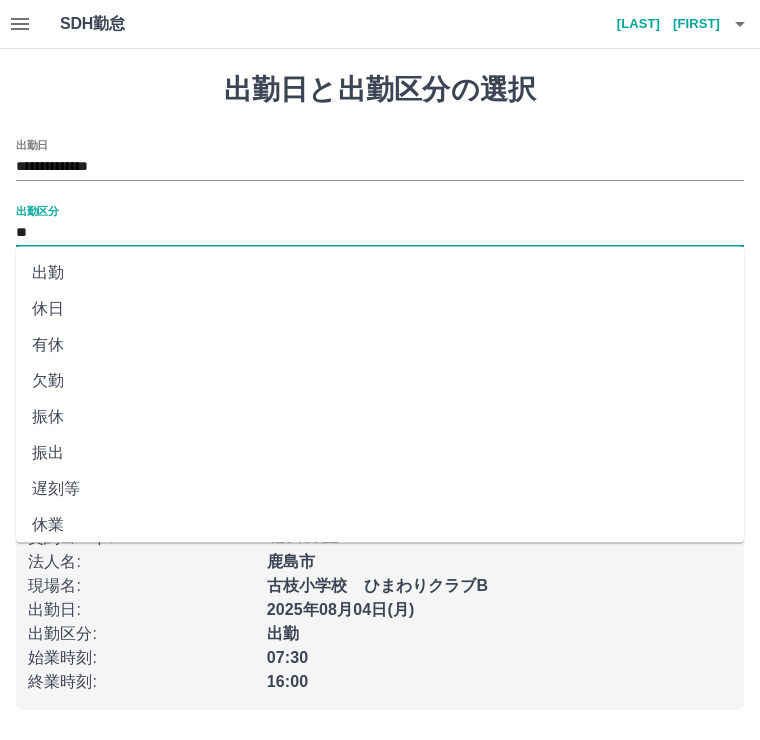 click on "休日" at bounding box center (380, 309) 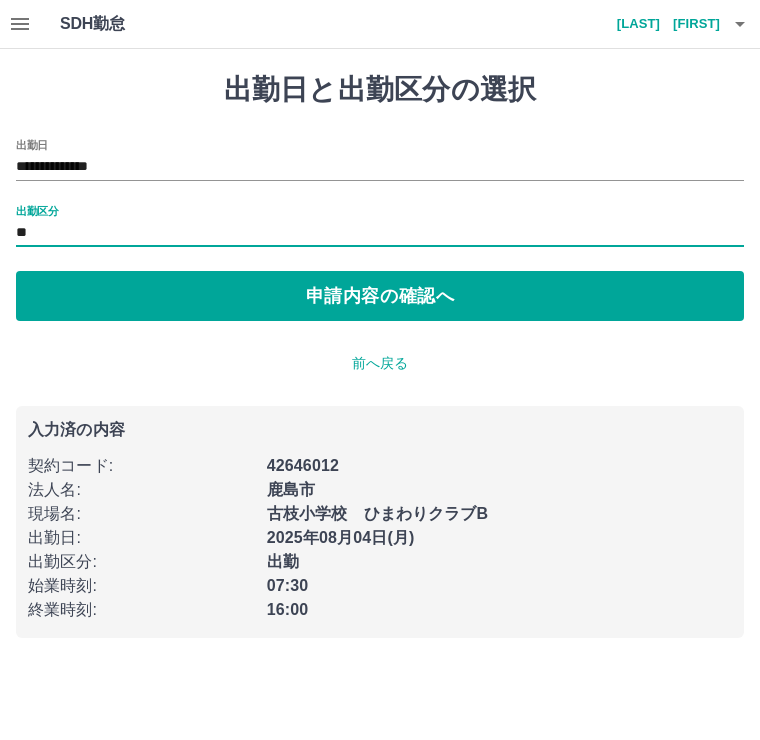 click on "申請内容の確認へ" at bounding box center [380, 296] 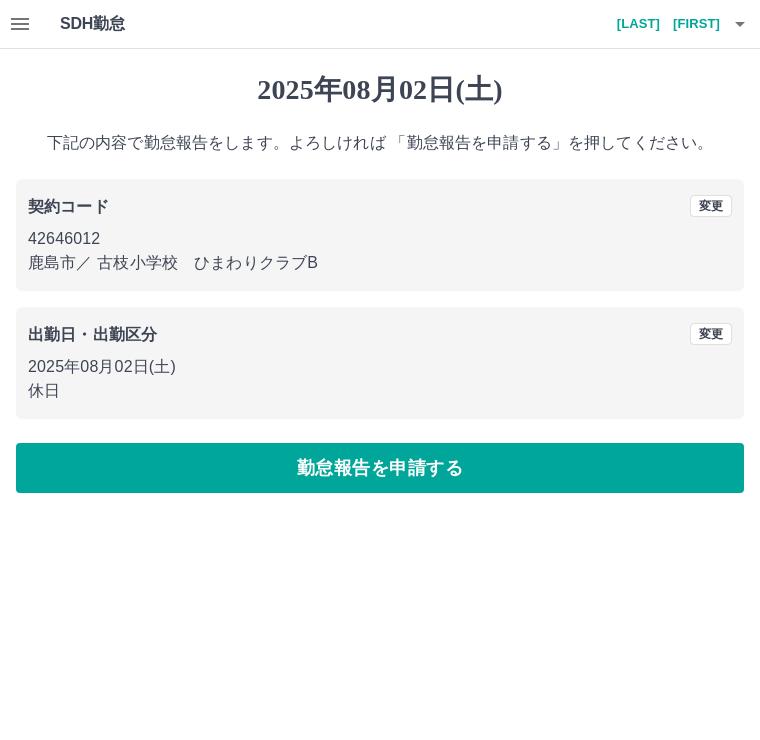 click on "勤怠報告を申請する" at bounding box center [380, 468] 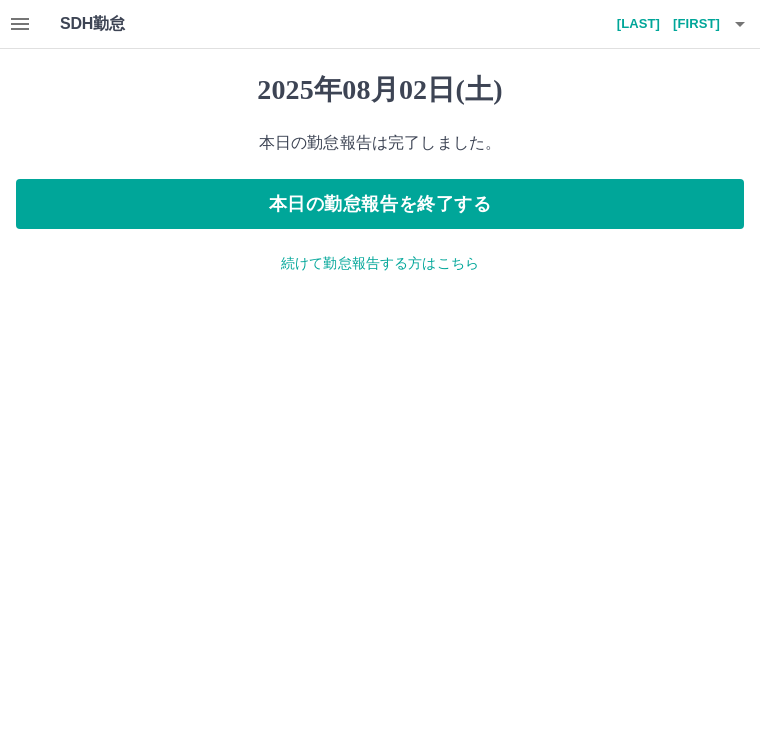 click on "本日の勤怠報告を終了する" at bounding box center [380, 204] 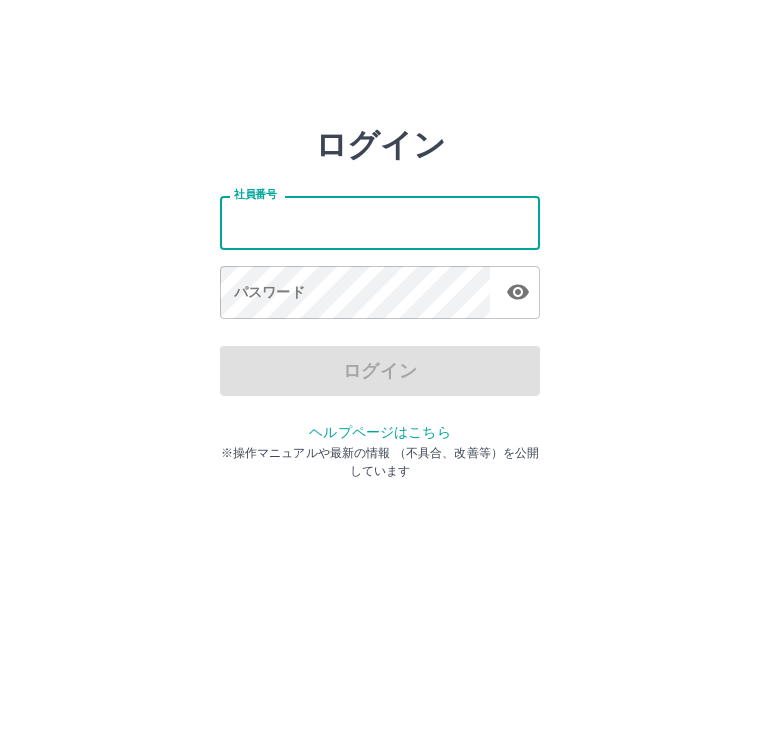 scroll, scrollTop: 0, scrollLeft: 0, axis: both 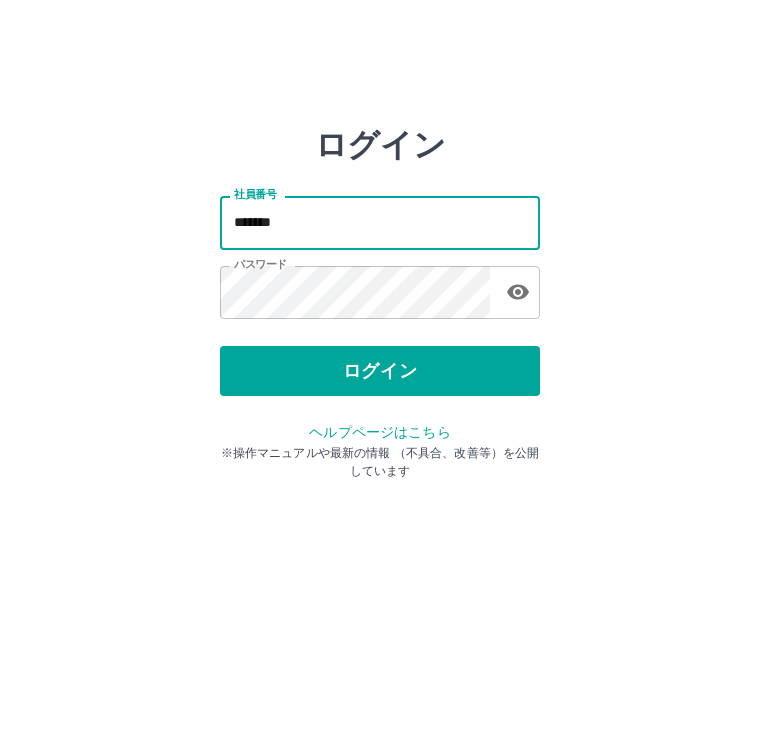 click on "*******" at bounding box center (380, 222) 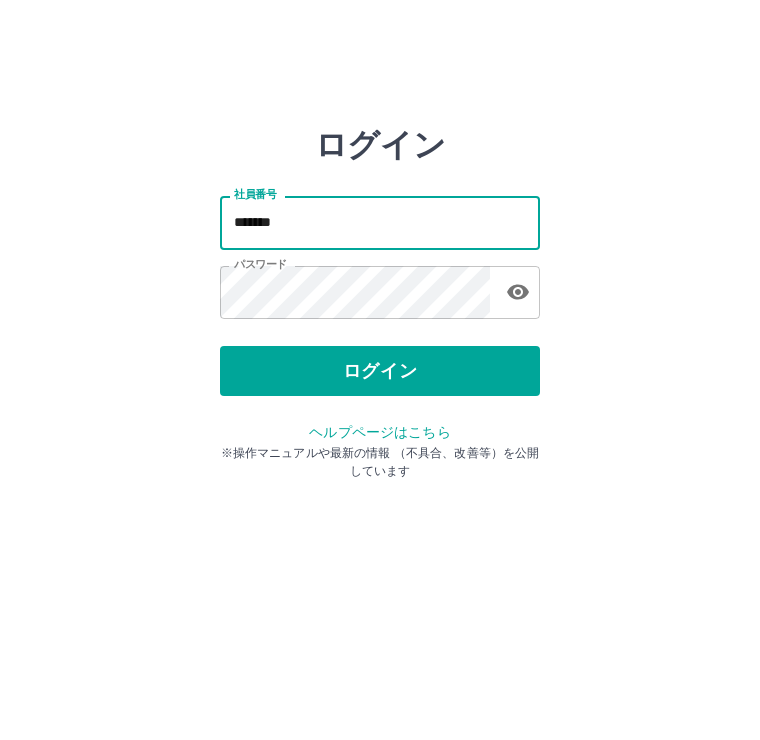 type on "*******" 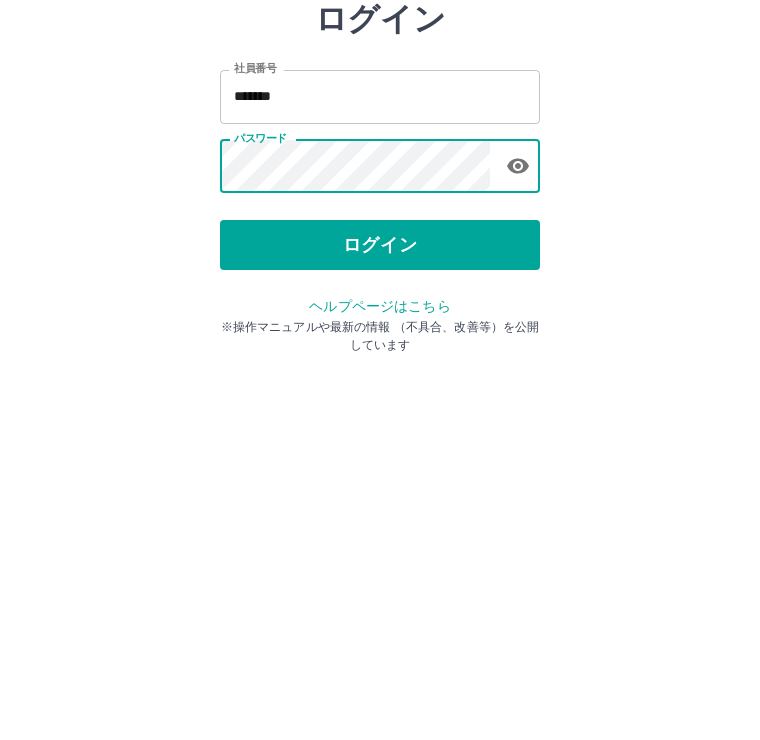 click on "ログイン" at bounding box center [380, 371] 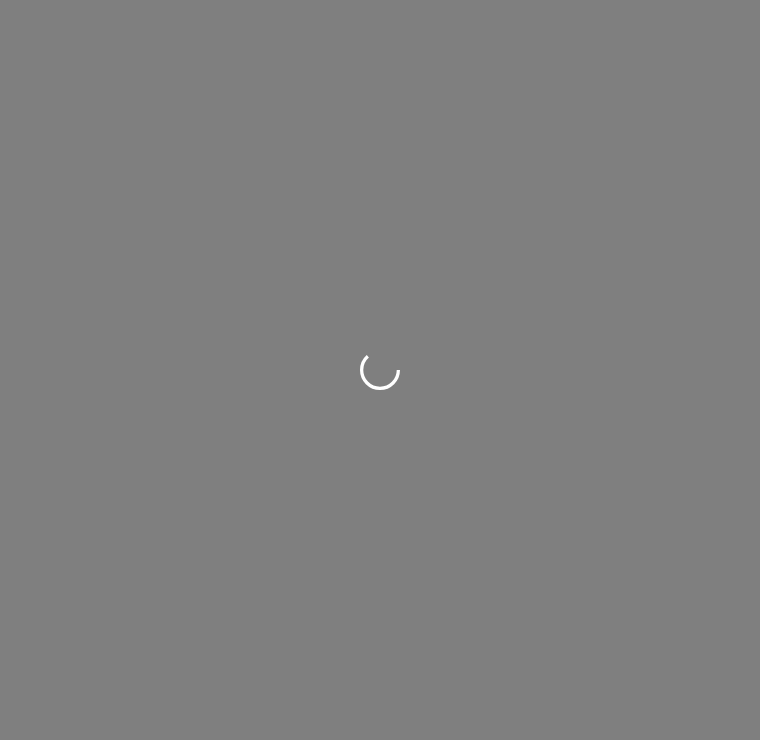 scroll, scrollTop: 0, scrollLeft: 0, axis: both 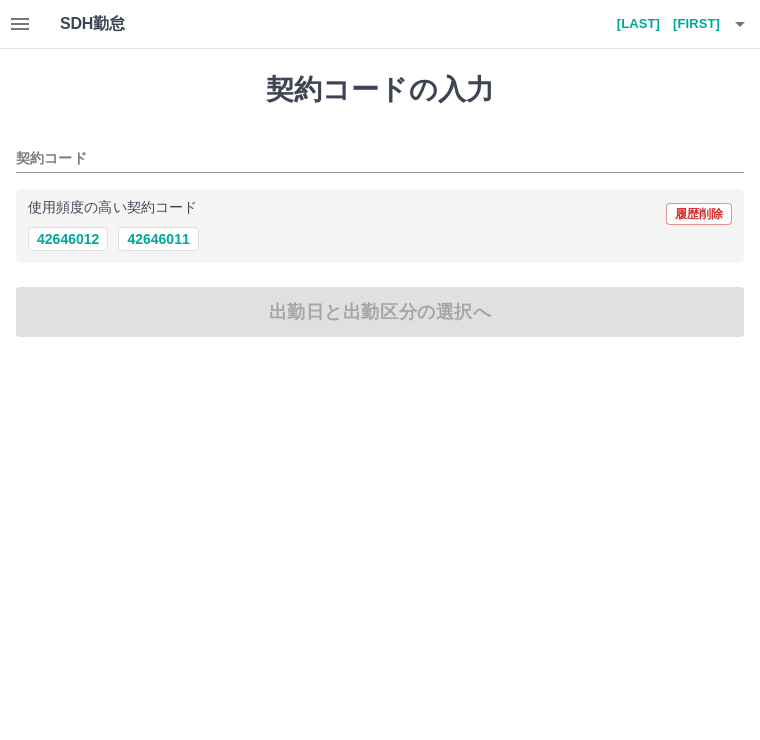 click on "42646012" at bounding box center [68, 239] 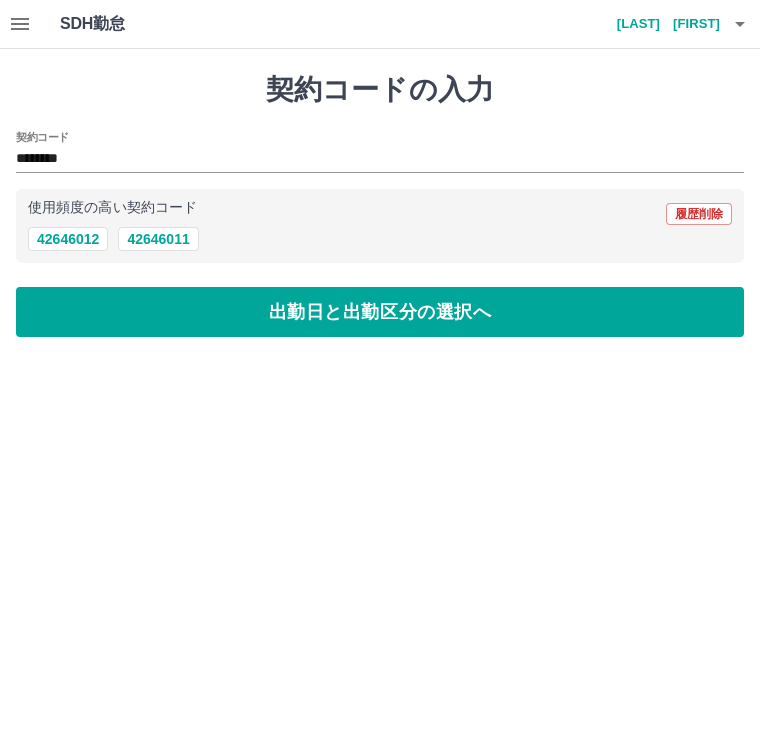 click on "出勤日と出勤区分の選択へ" at bounding box center (380, 312) 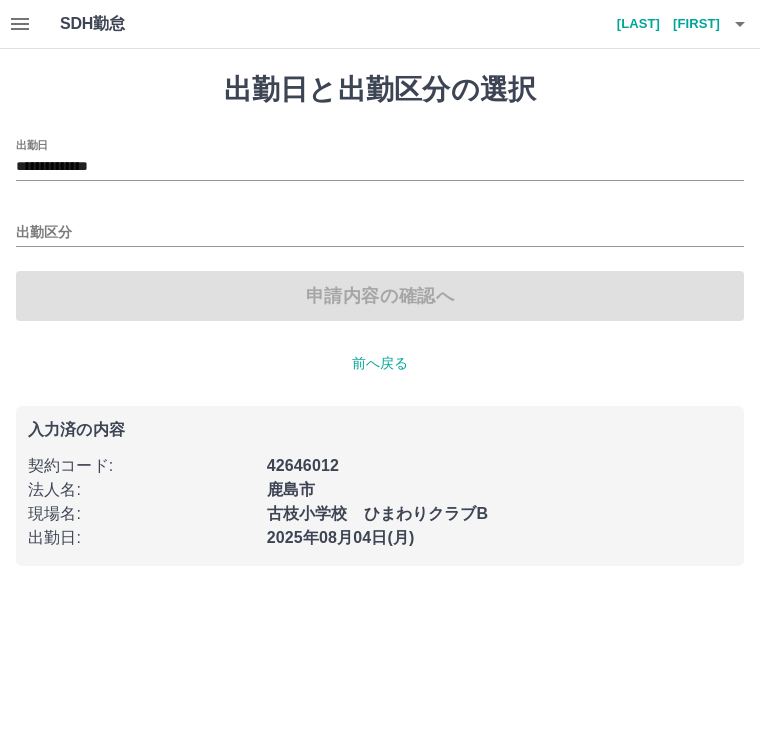 click on "**********" at bounding box center (380, 167) 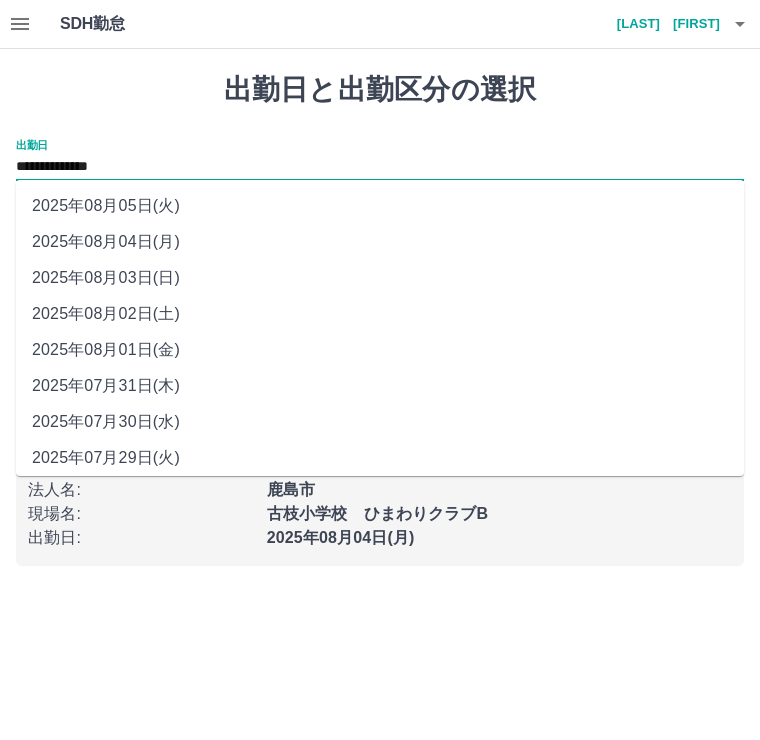 click on "2025年08月03日(日)" at bounding box center (380, 278) 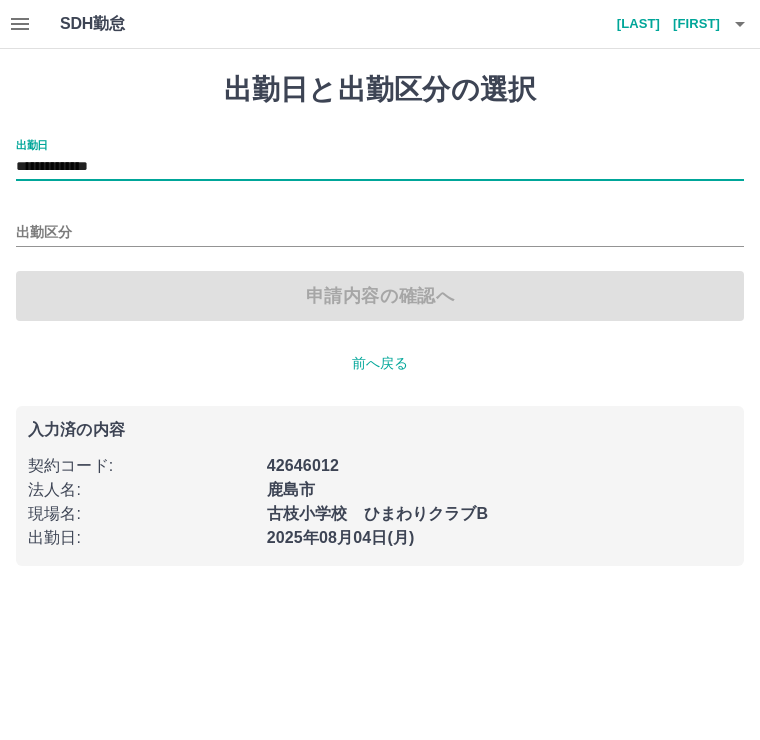 click on "出勤区分" at bounding box center (380, 233) 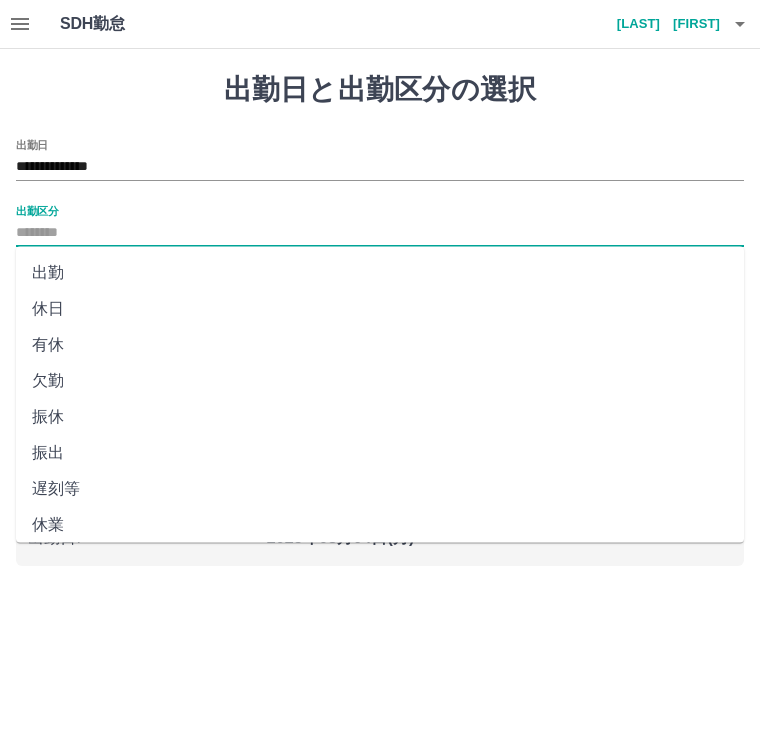 click on "欠勤" at bounding box center [380, 381] 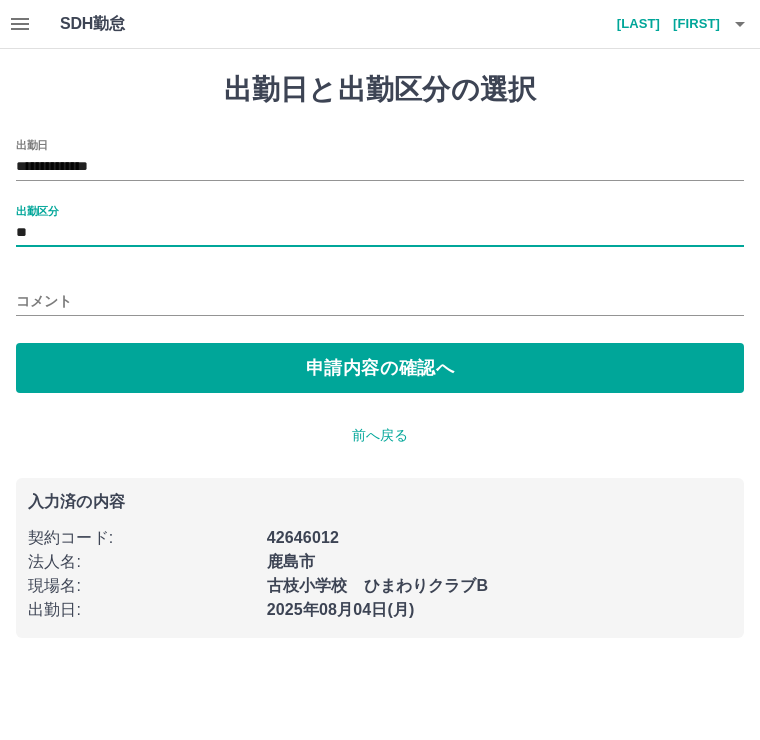 click on "**" at bounding box center [380, 233] 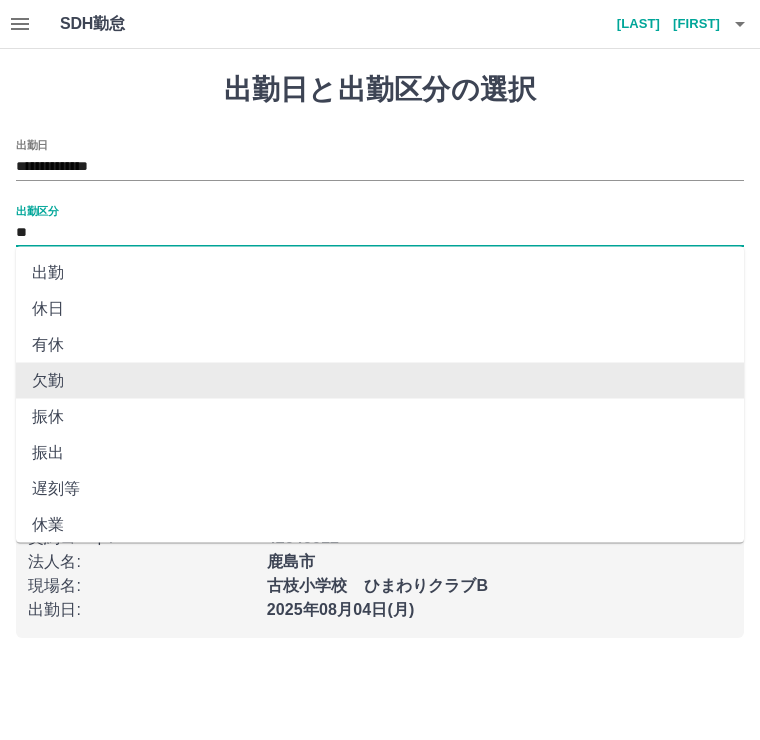 click on "**" at bounding box center (380, 233) 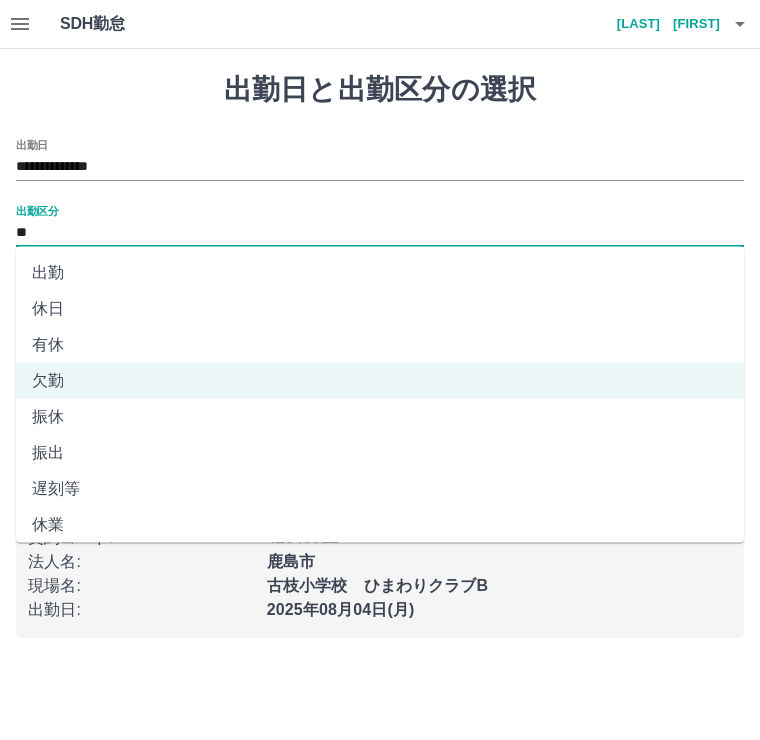 click on "**" at bounding box center (380, 233) 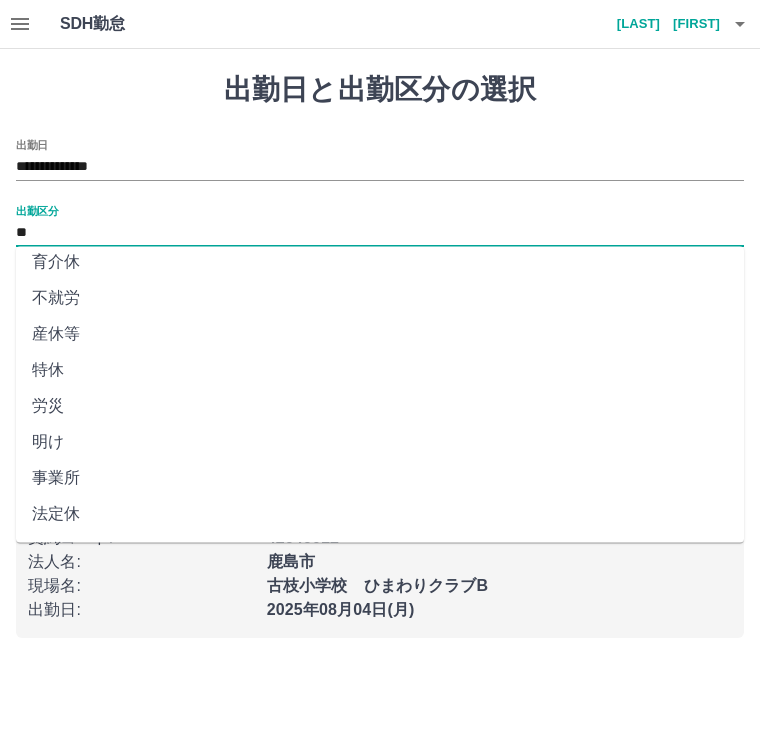 scroll, scrollTop: 336, scrollLeft: 0, axis: vertical 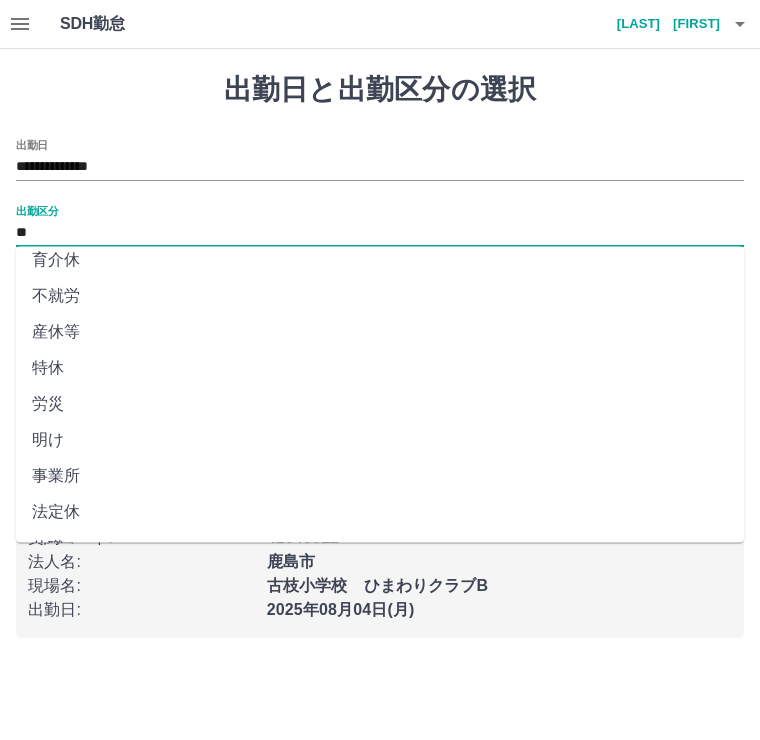 click on "法定休" at bounding box center [380, 513] 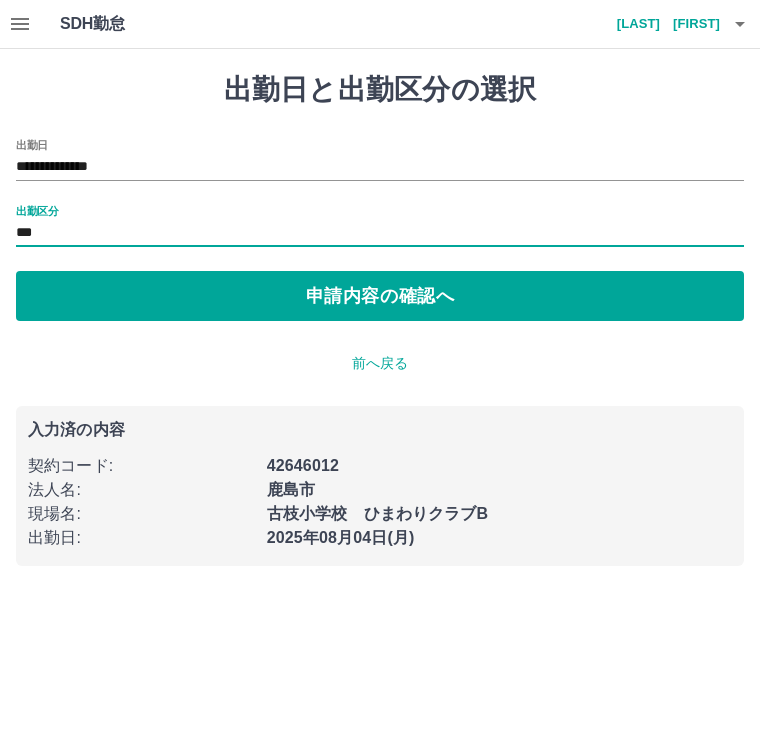 click on "申請内容の確認へ" at bounding box center [380, 296] 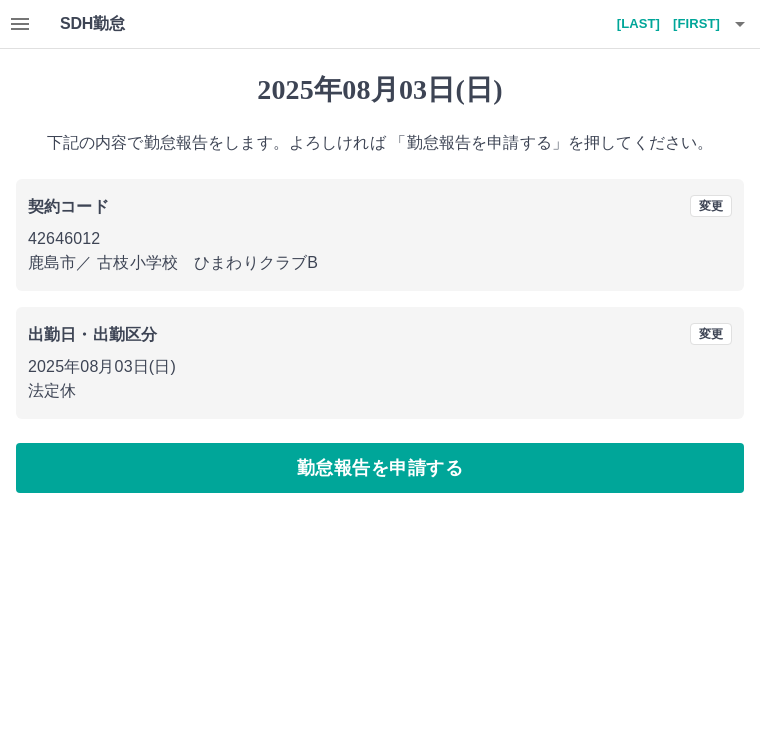 click on "勤怠報告を申請する" at bounding box center (380, 468) 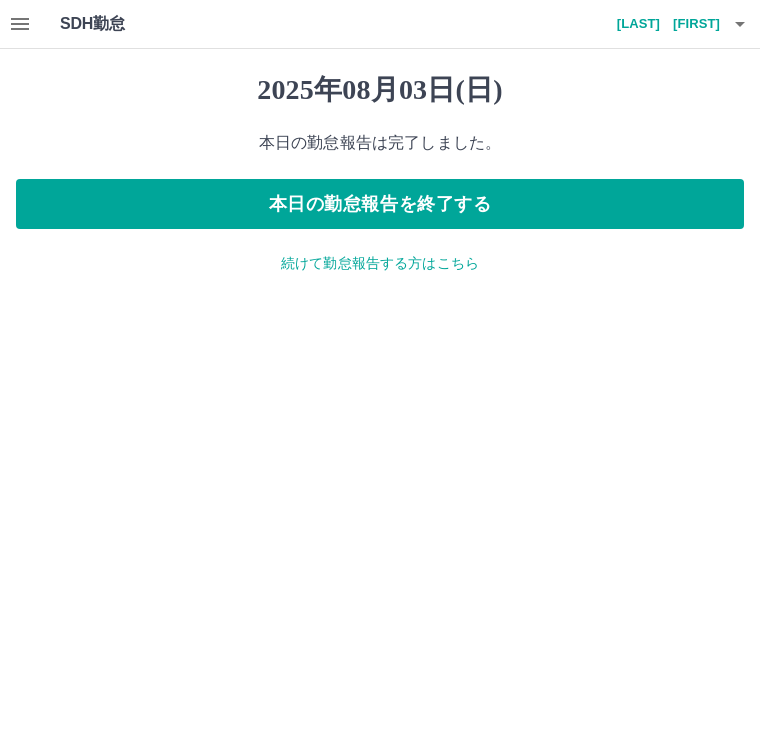 click 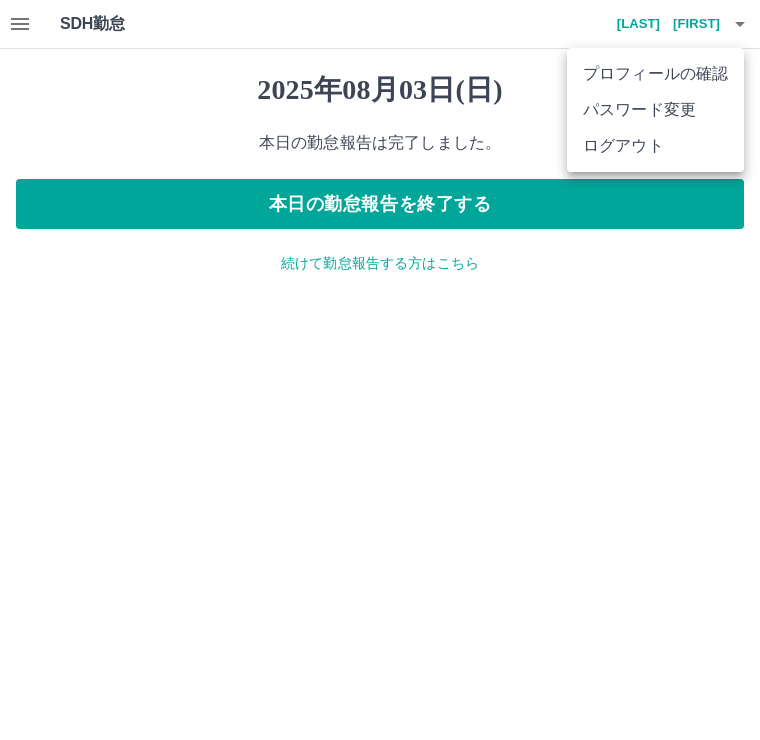 click on "ログアウト" at bounding box center [655, 146] 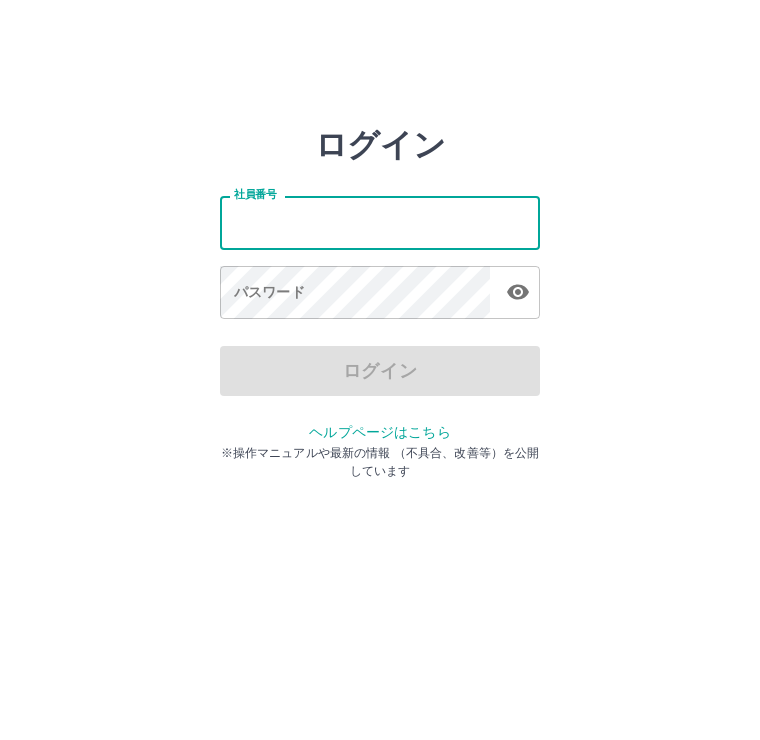 scroll, scrollTop: 0, scrollLeft: 0, axis: both 